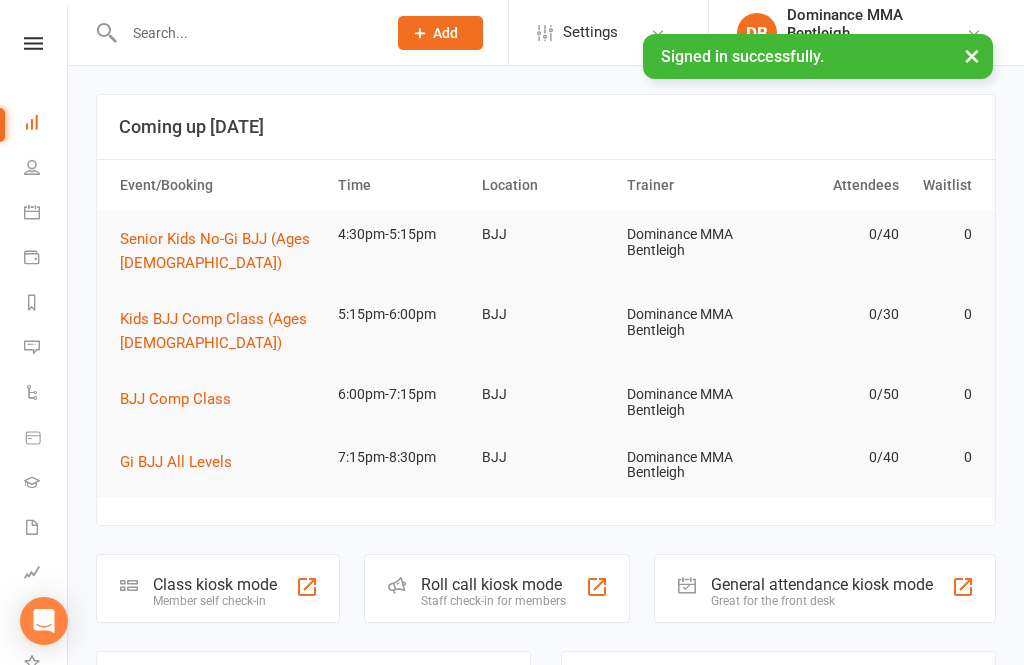 scroll, scrollTop: 0, scrollLeft: 0, axis: both 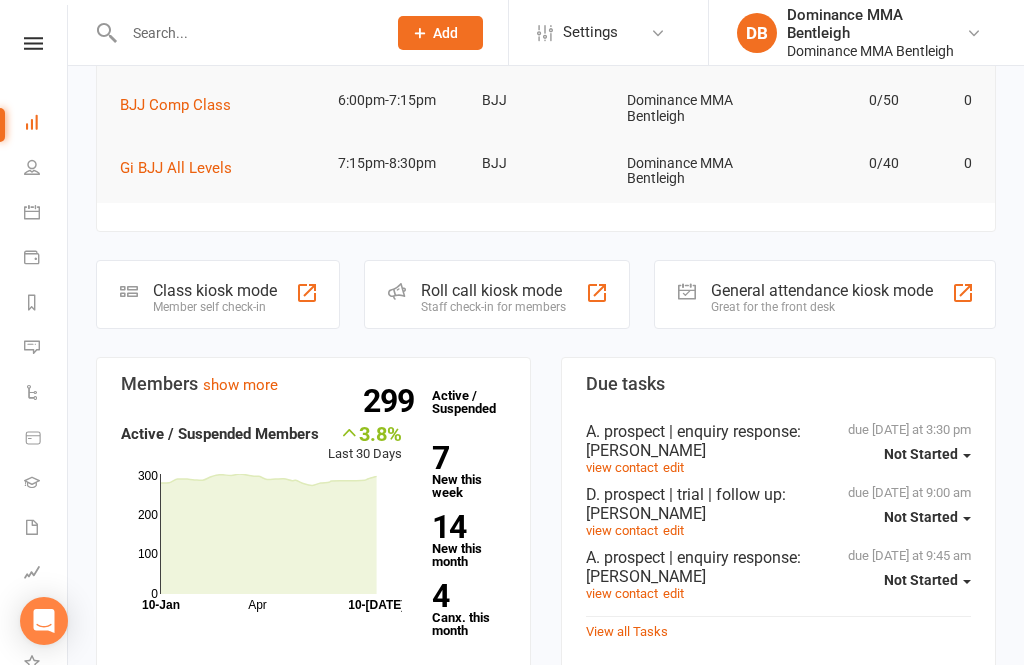 click on "Class kiosk mode" 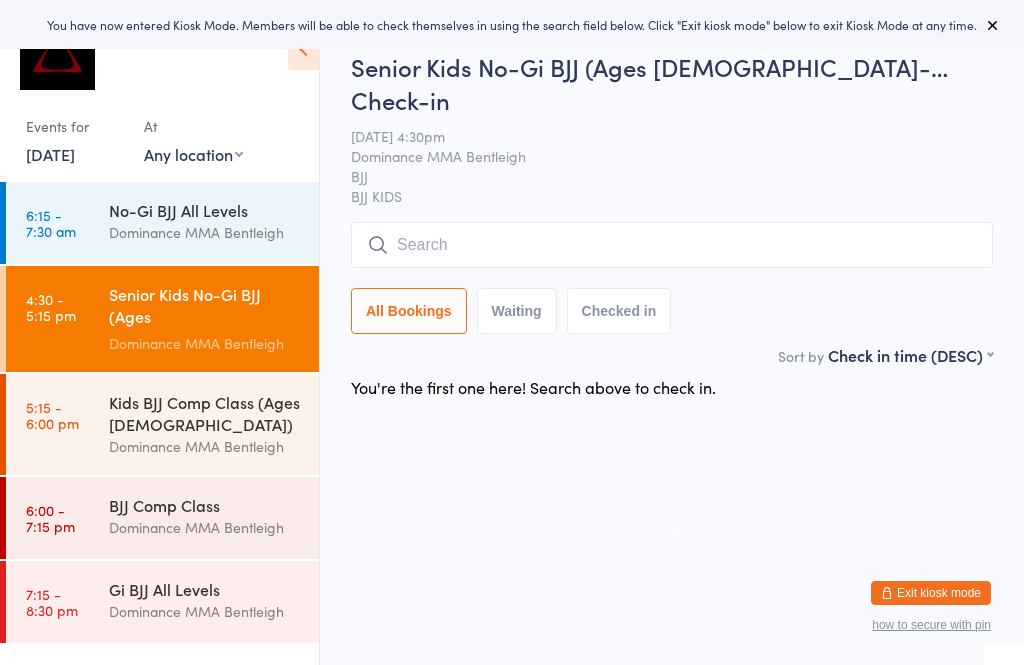scroll, scrollTop: 0, scrollLeft: 0, axis: both 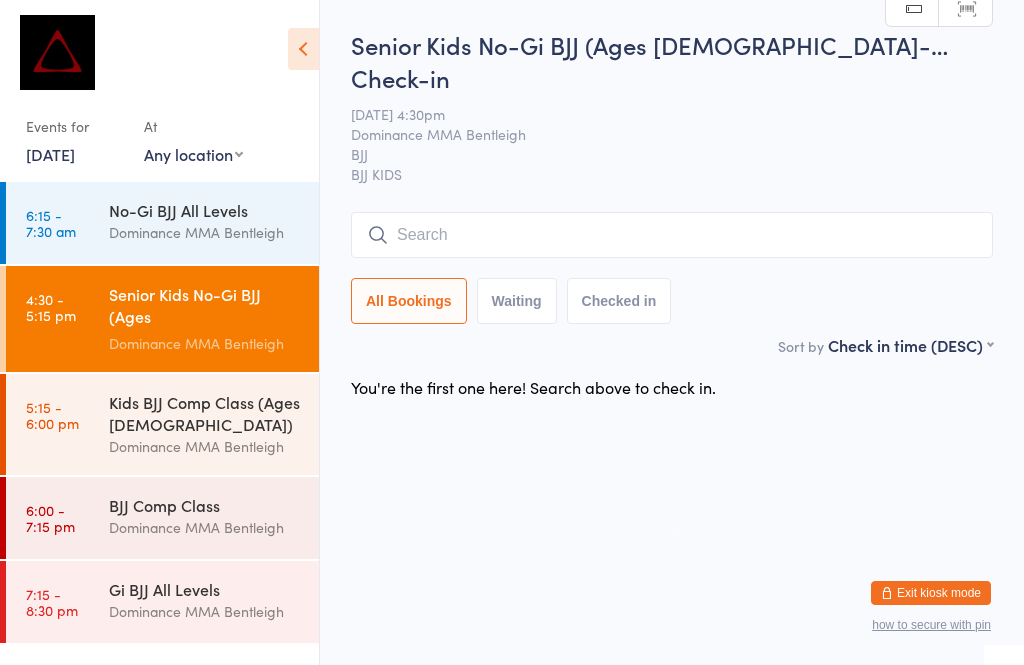 click on "[DATE]" at bounding box center (50, 154) 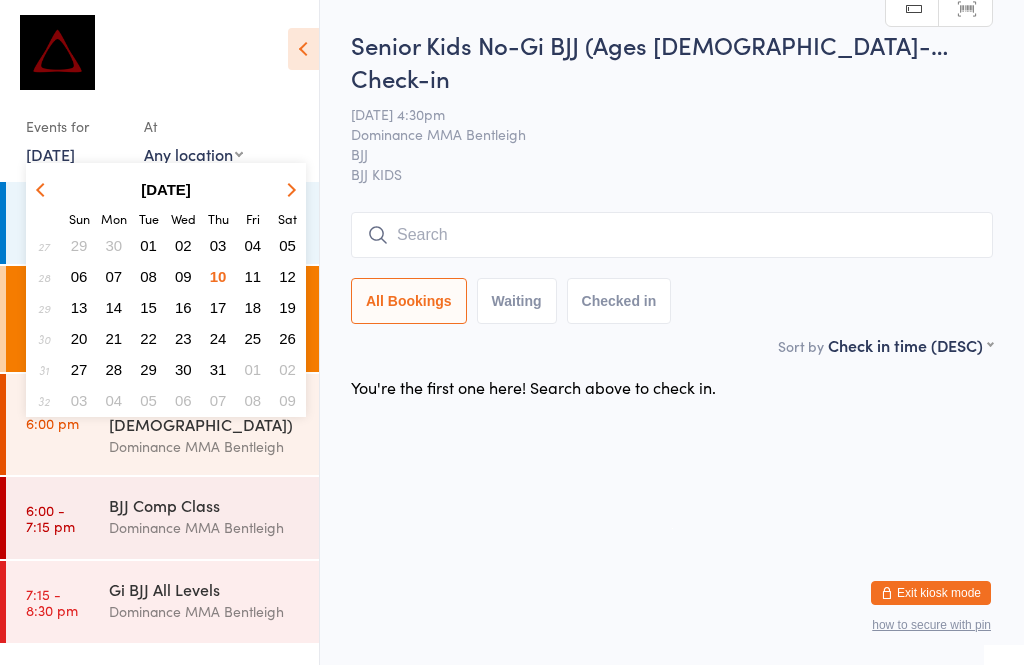 click on "You have now entered Kiosk Mode. Members will be able to check themselves in using the search field below. Click "Exit kiosk mode" below to exit Kiosk Mode at any time. Events for 10 Jul, 2025 10 Jul, 2025
July 2025
Sun Mon Tue Wed Thu Fri Sat
27
29
30
01
02
03
04
05
28
06
07
08
09
10
11
12
29
13
14
15
16
17
18
19
30
20
21
22
23
24
25
26
31" at bounding box center (512, 332) 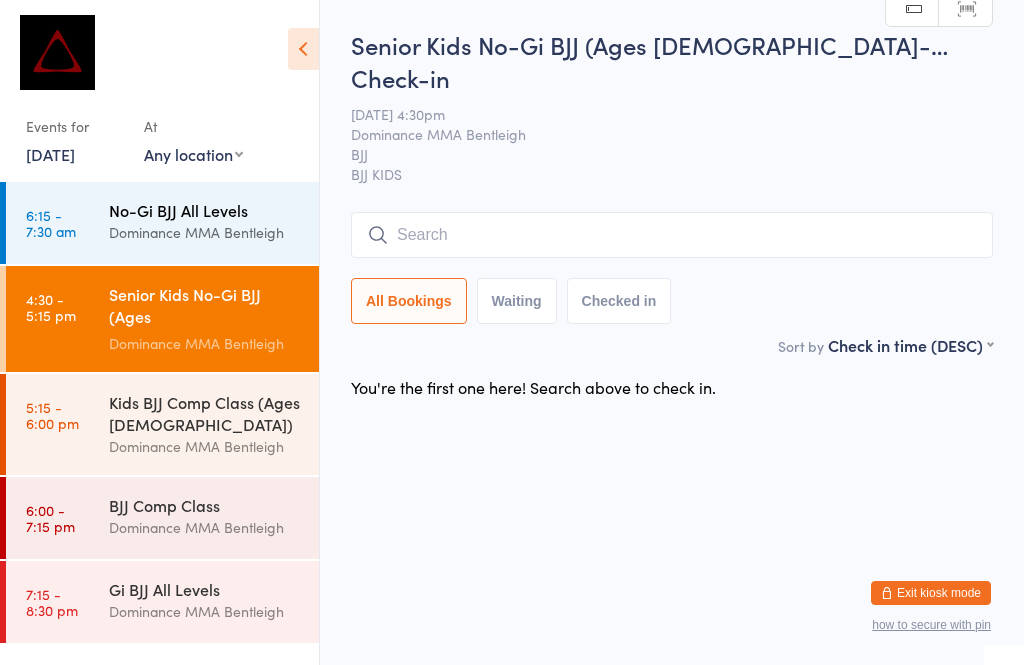 click on "Dominance MMA Bentleigh" at bounding box center (205, 232) 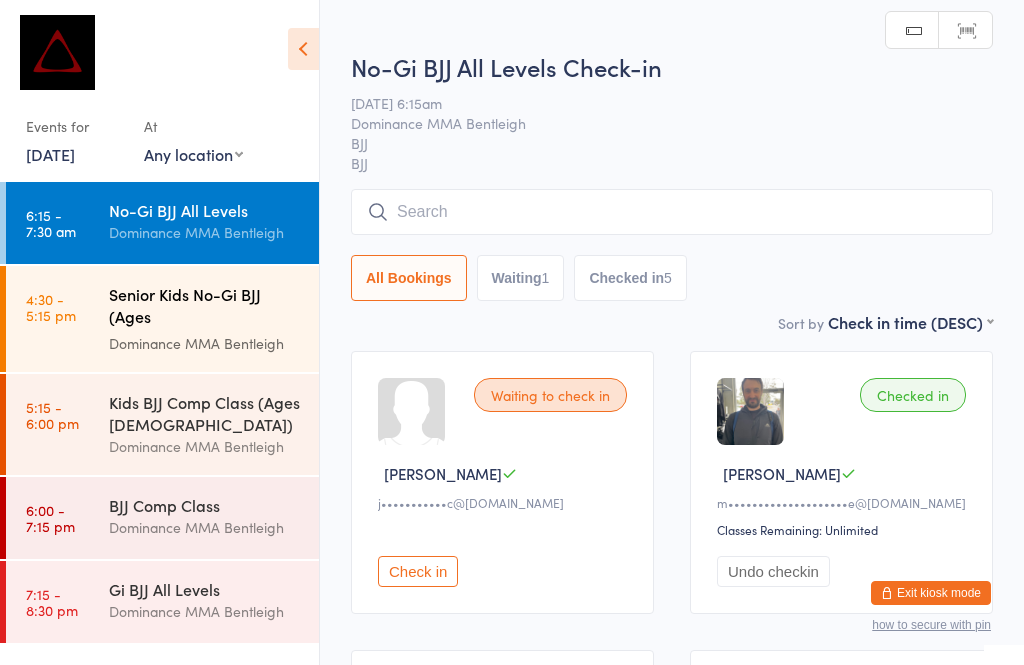 click on "Senior Kids No-Gi BJJ (Ages [DEMOGRAPHIC_DATA])" at bounding box center [205, 307] 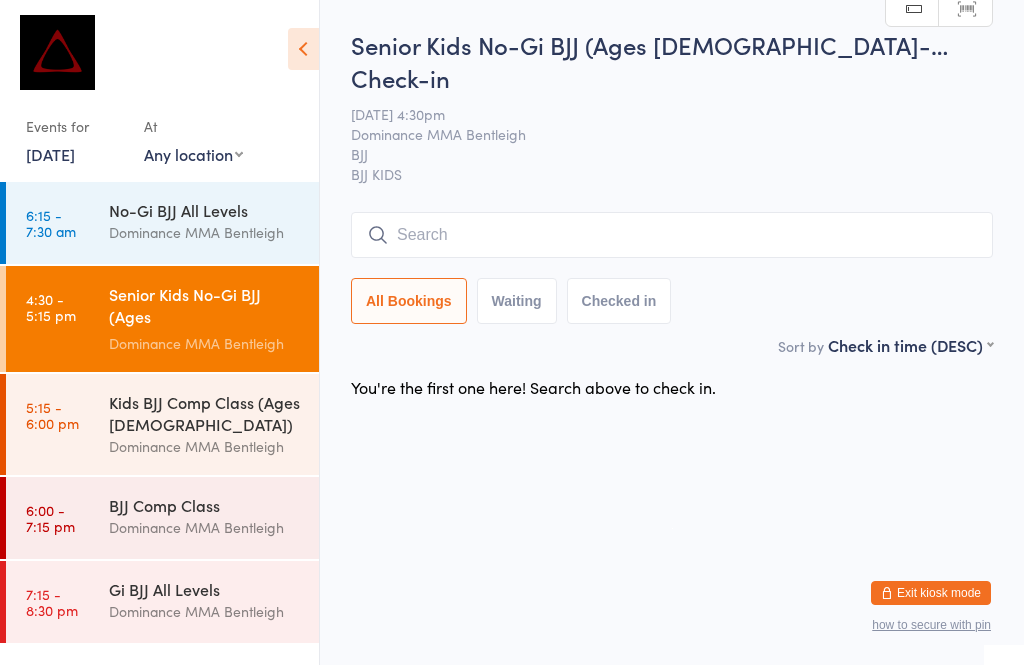 click at bounding box center [672, 235] 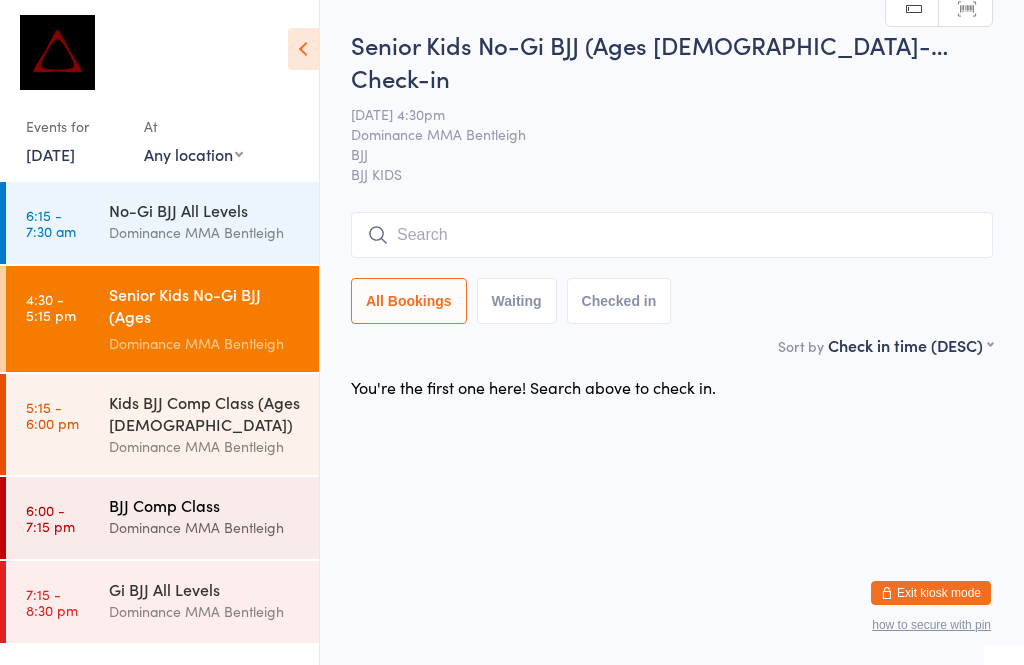 click on "BJJ Comp Class" at bounding box center (205, 505) 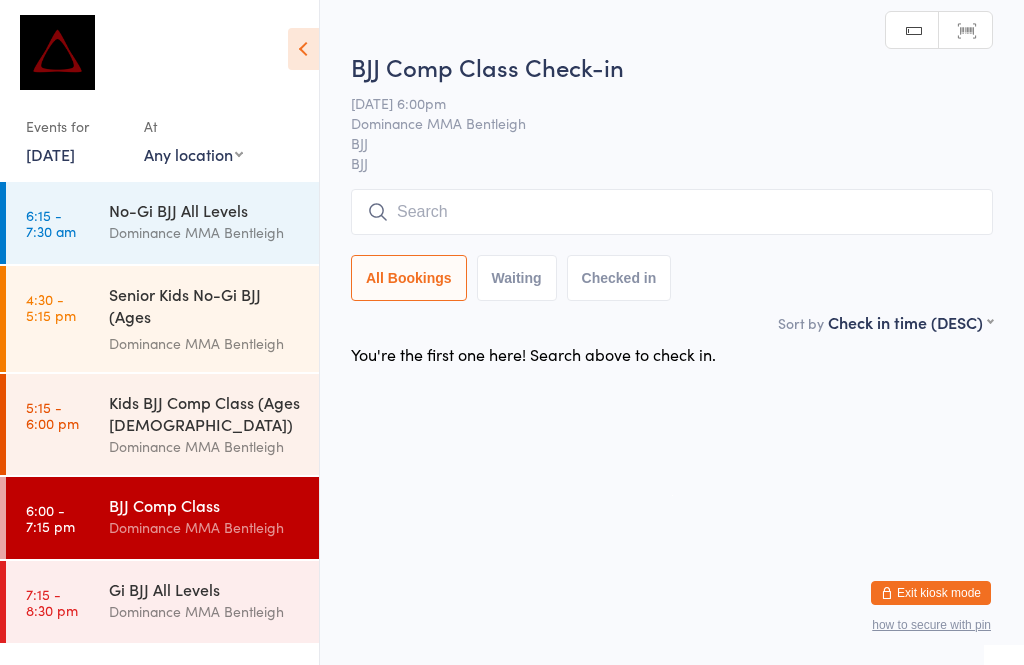 click at bounding box center [672, 212] 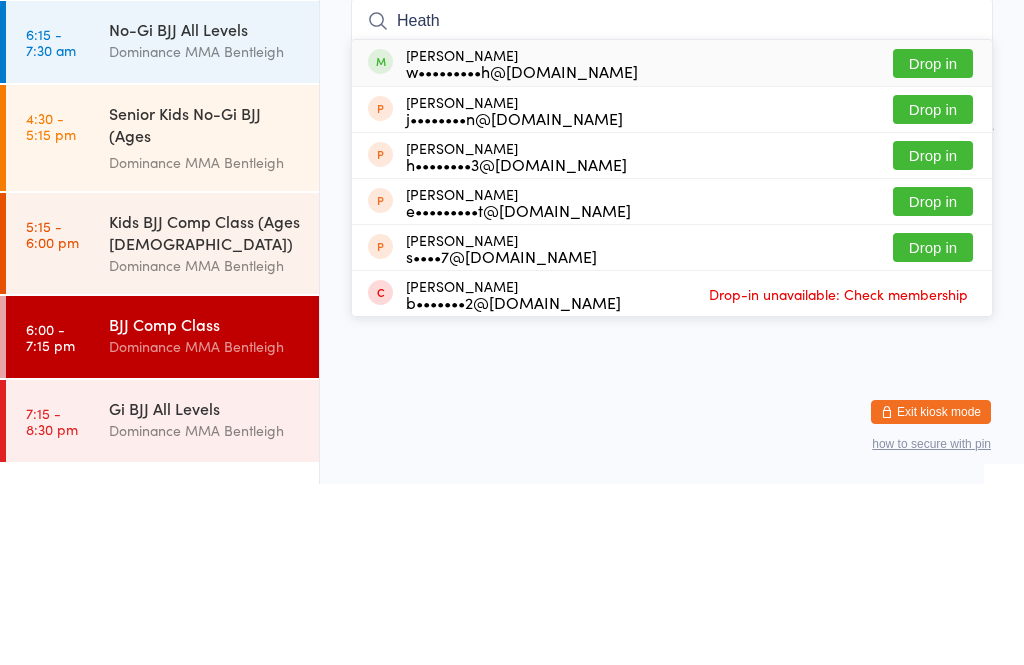 type on "Heath" 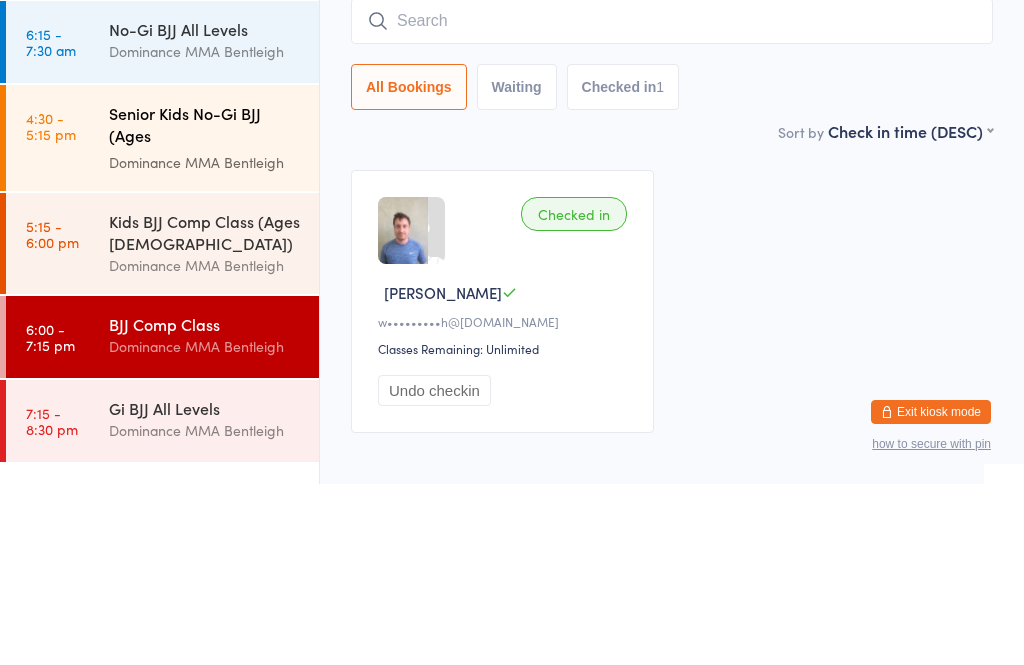 click on "4:30 - 5:15 pm Senior Kids No-Gi BJJ (Ages 9-15) Dominance MMA Bentleigh" at bounding box center (162, 319) 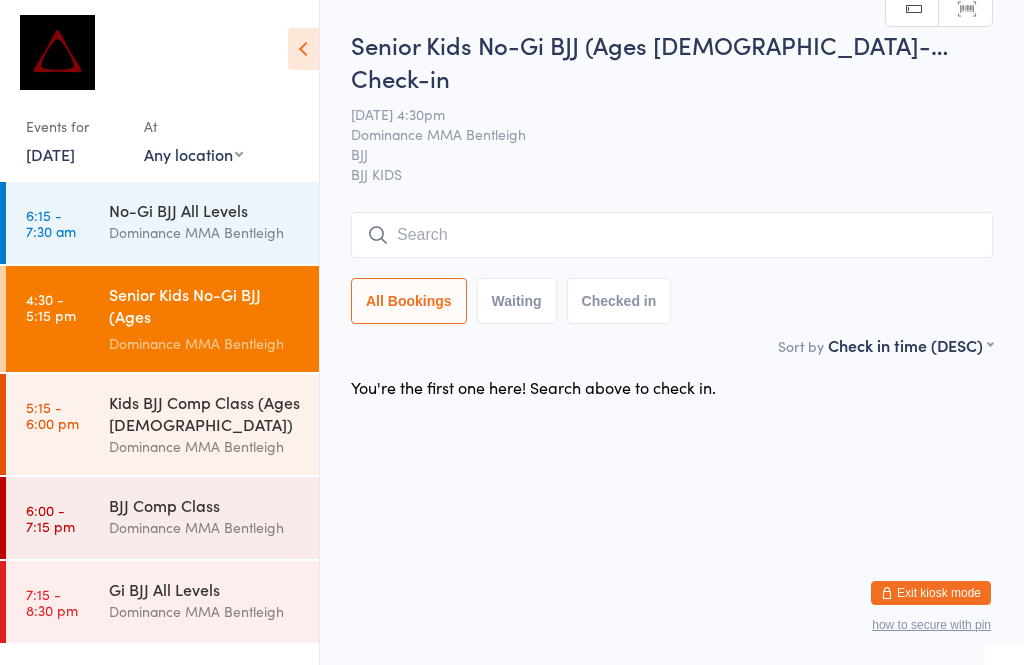 click at bounding box center [672, 235] 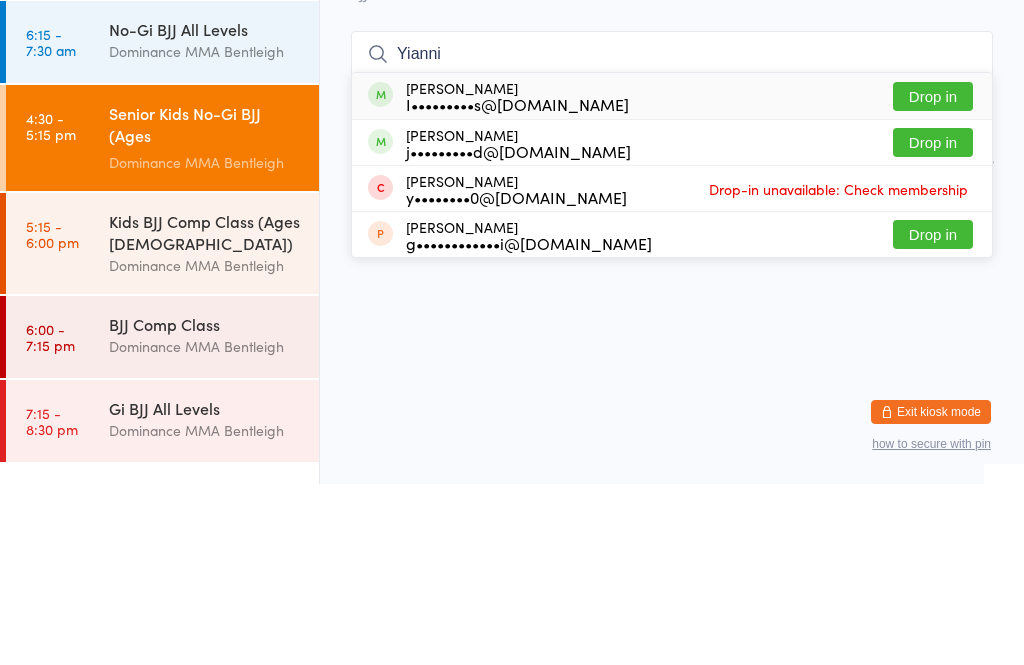 type on "Yianni" 